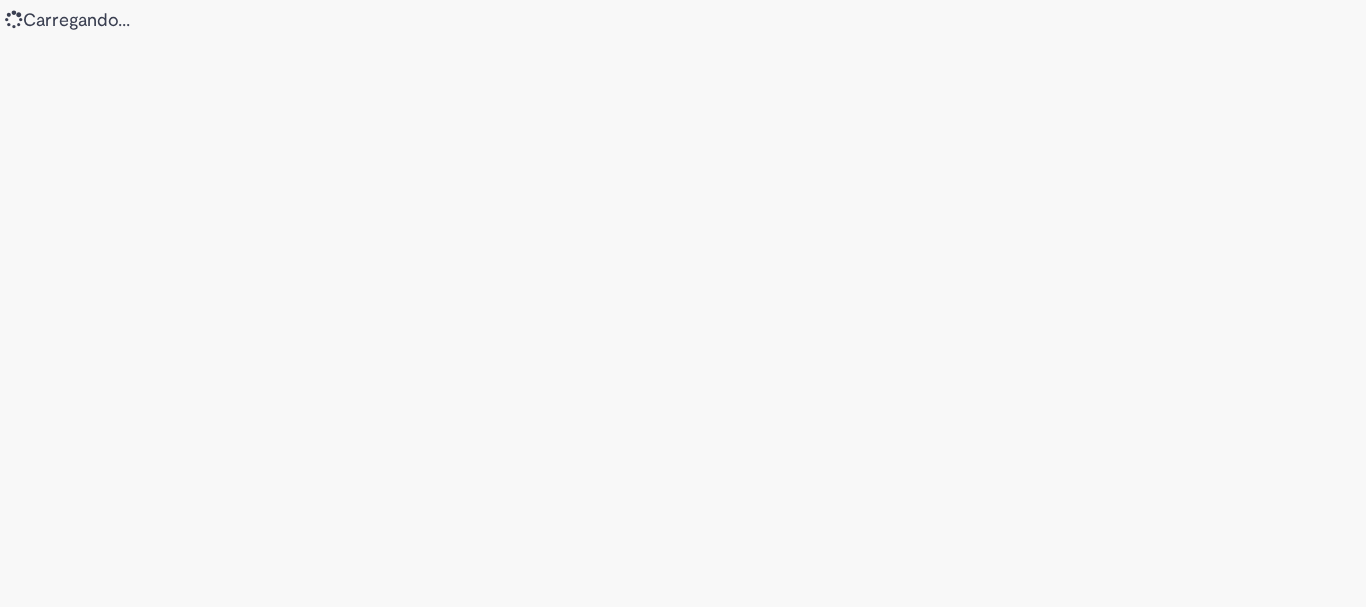 scroll, scrollTop: 0, scrollLeft: 0, axis: both 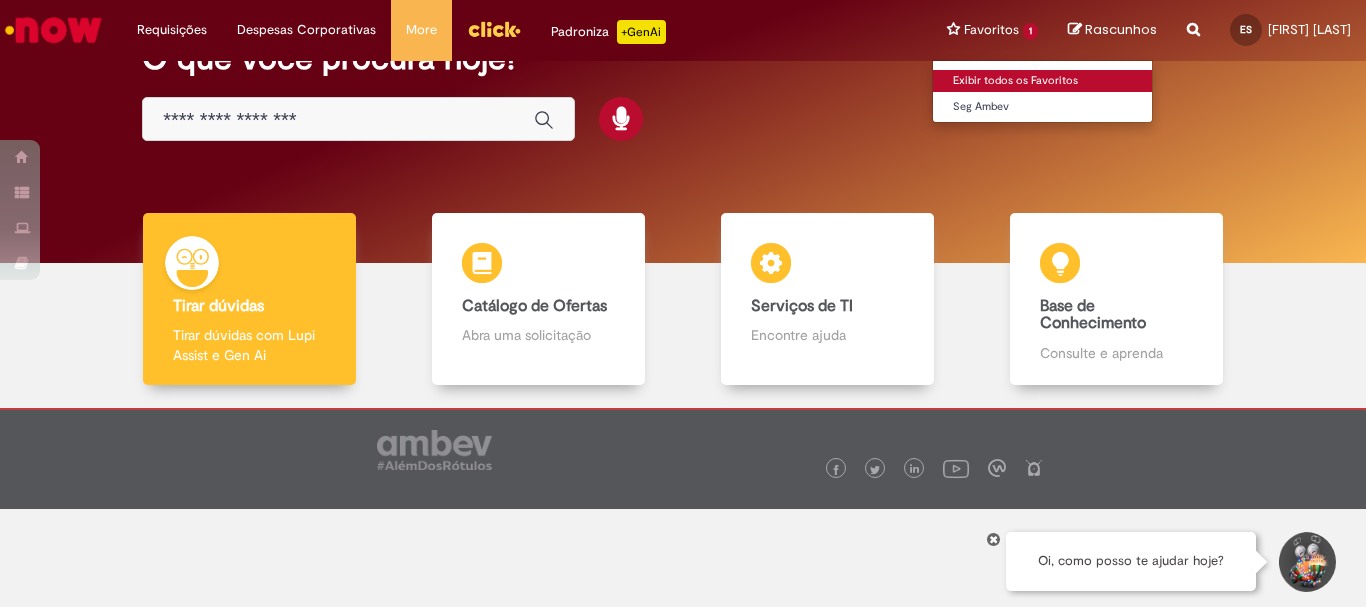 click on "Exibir todos os Favoritos" at bounding box center (1043, 81) 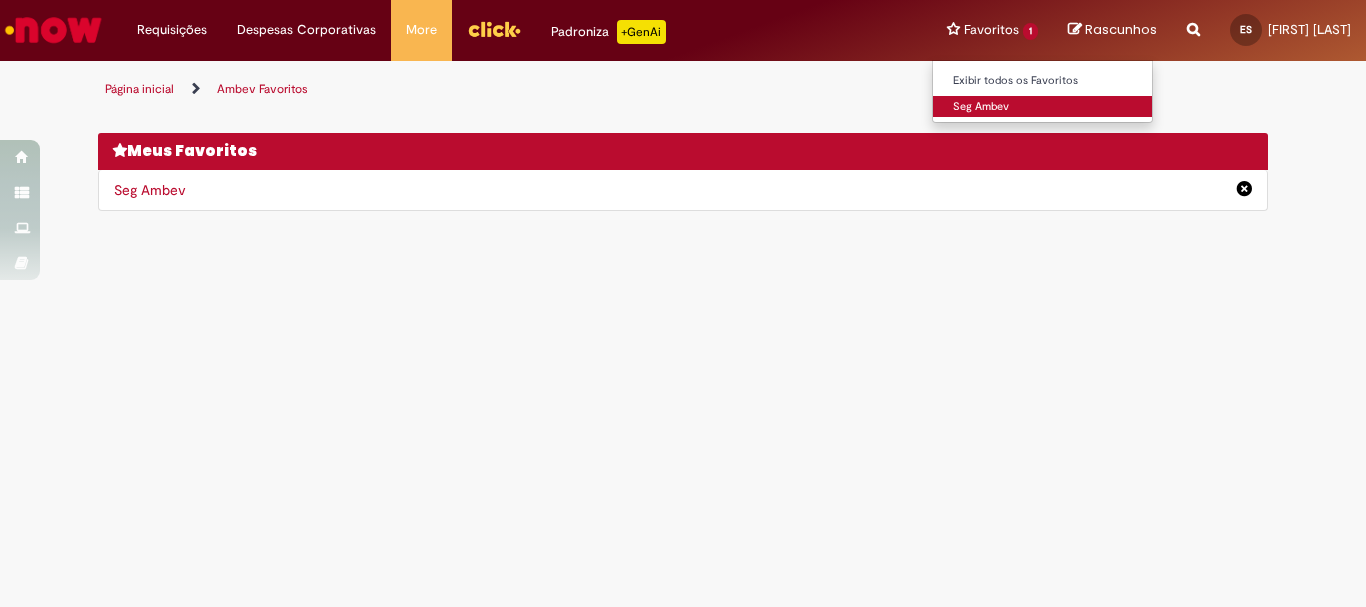 click on "Seg Ambev" at bounding box center (1043, 107) 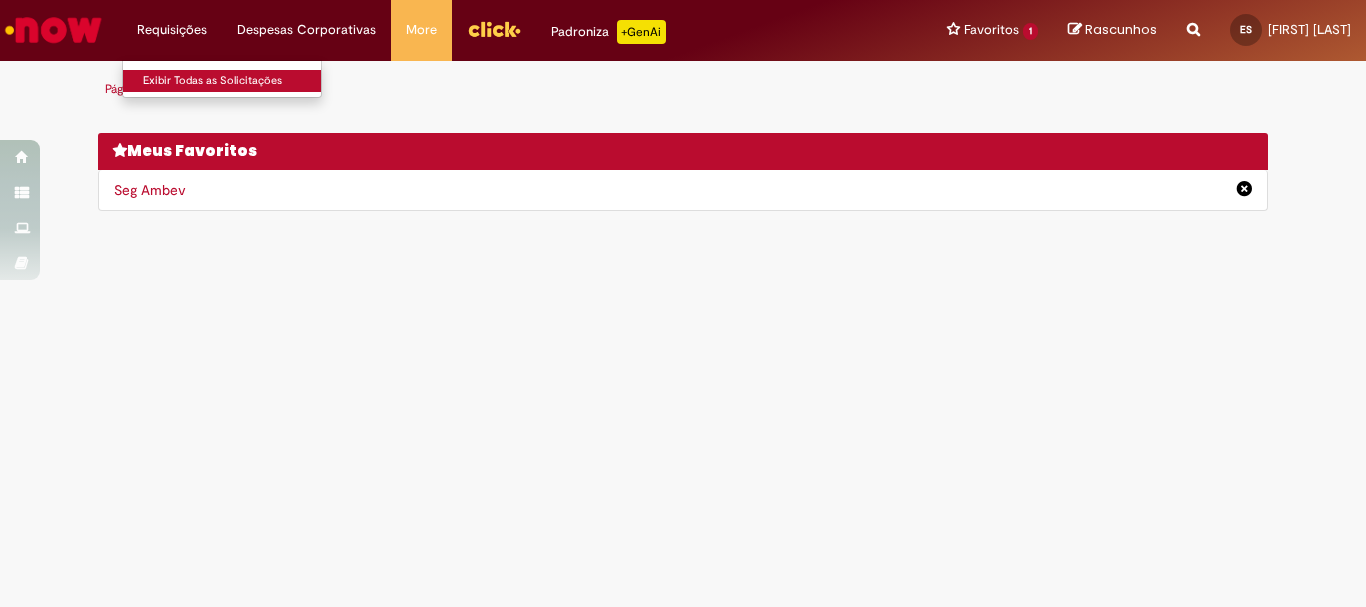click on "Exibir Todas as Solicitações" at bounding box center [233, 81] 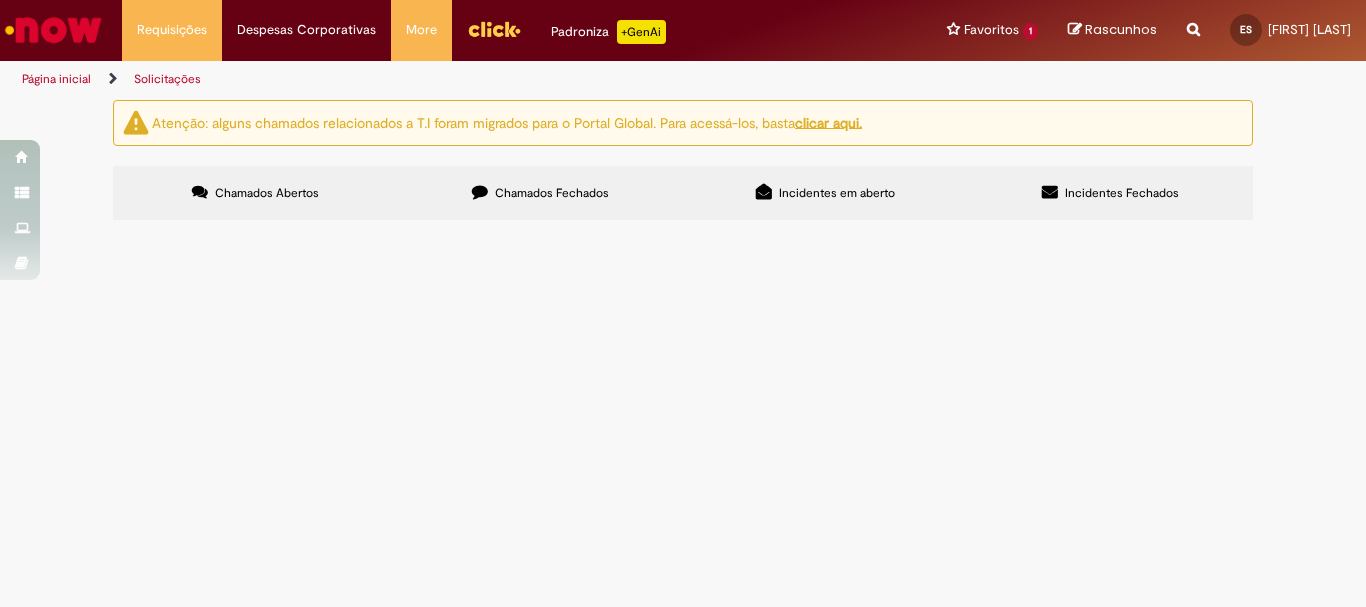 click on "Chamados Abertos" at bounding box center (267, 193) 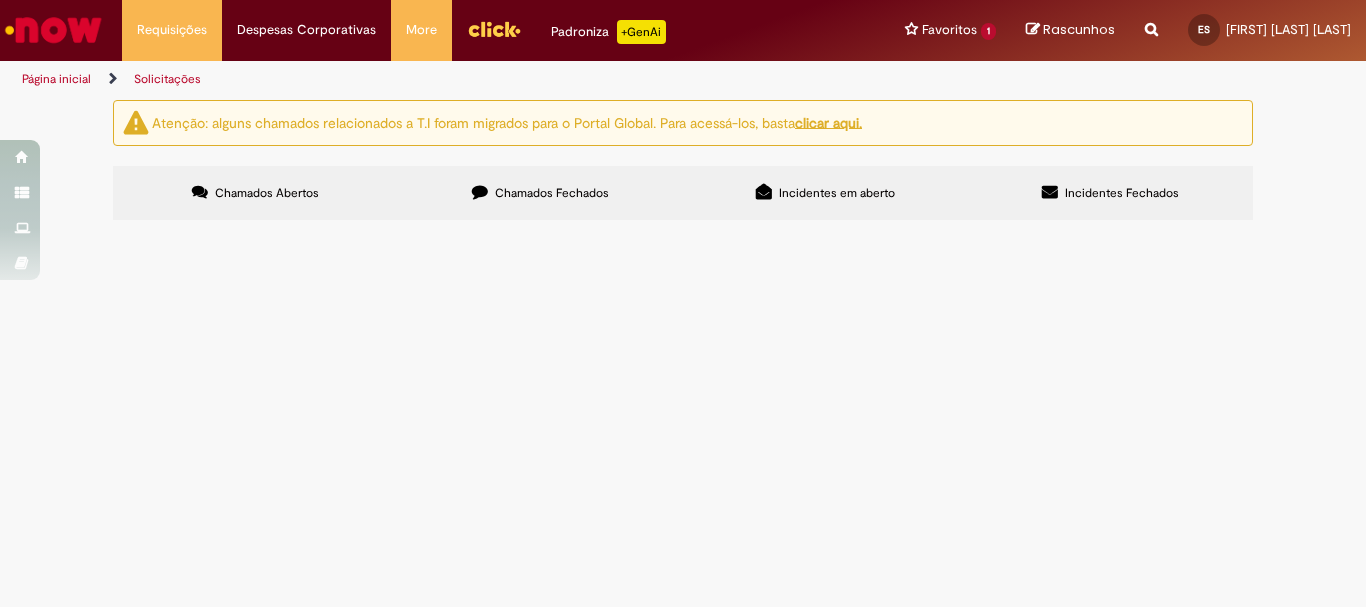 scroll, scrollTop: 0, scrollLeft: 0, axis: both 